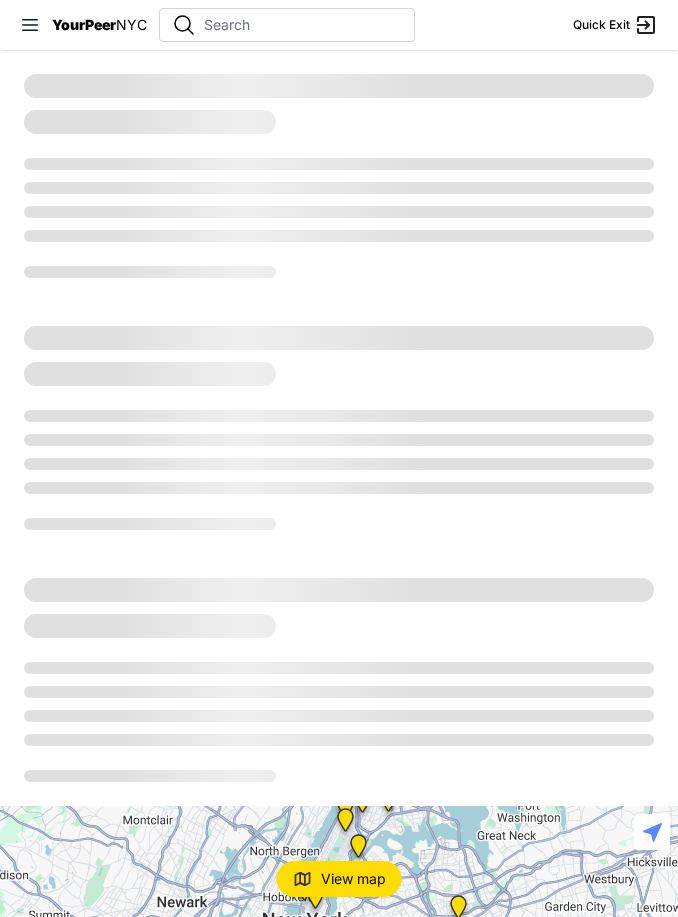 scroll, scrollTop: 0, scrollLeft: 0, axis: both 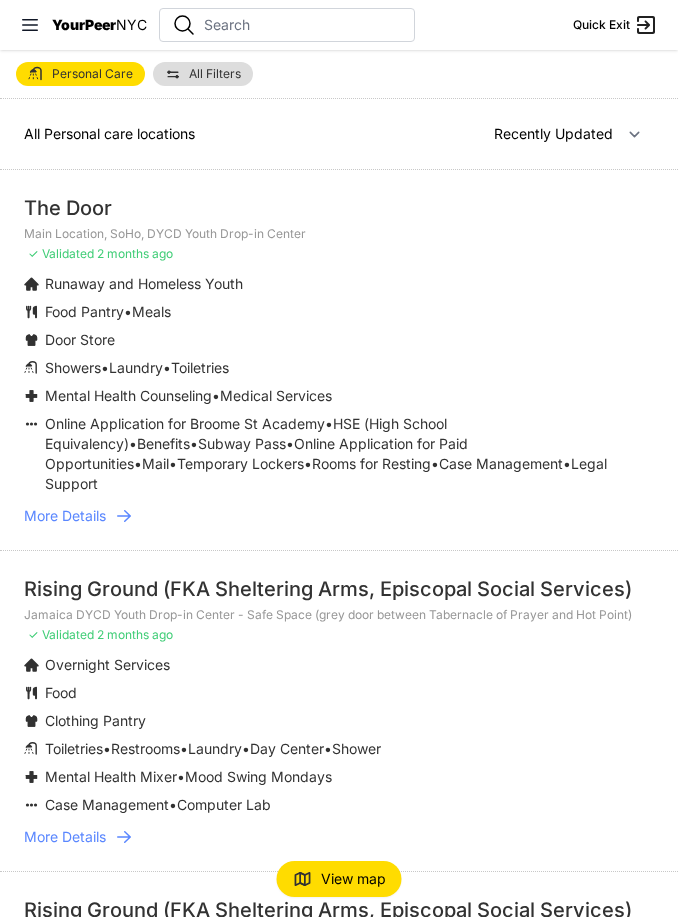 select on "nearby" 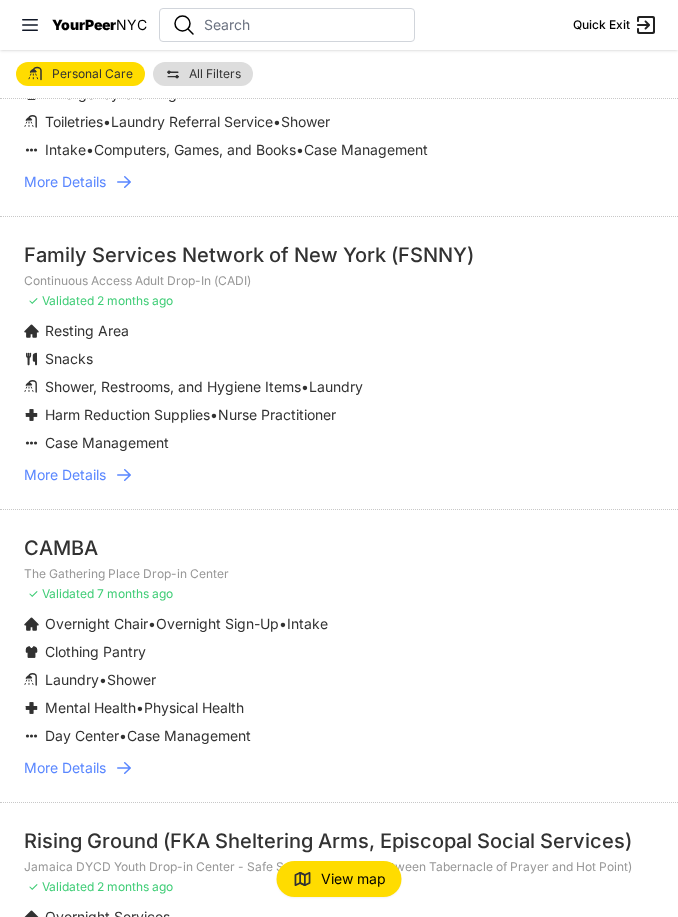 scroll, scrollTop: 252, scrollLeft: 0, axis: vertical 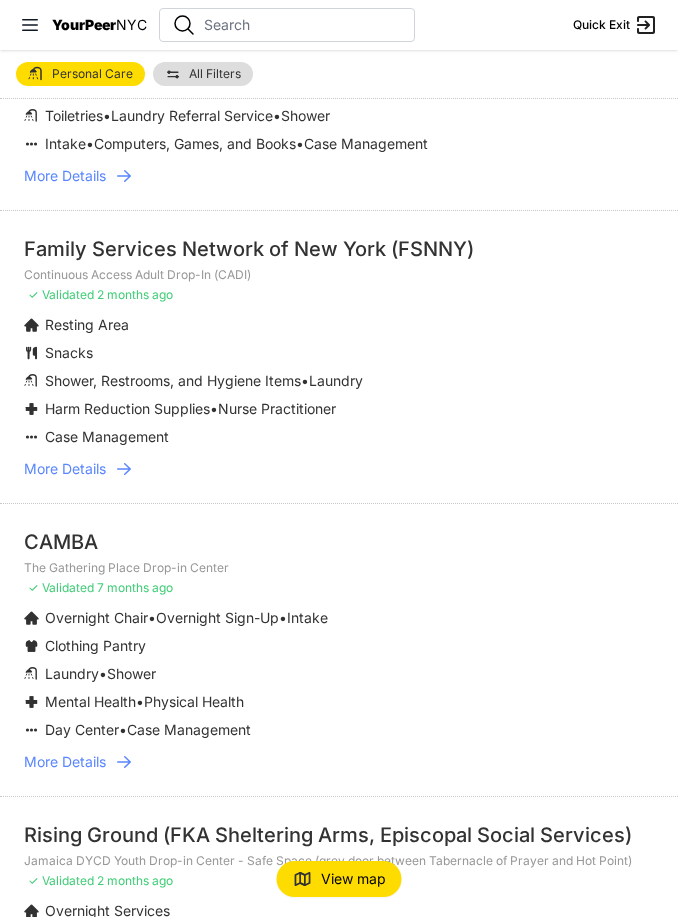 click on "Family Services Network of New York (FSNNY)" at bounding box center [339, 249] 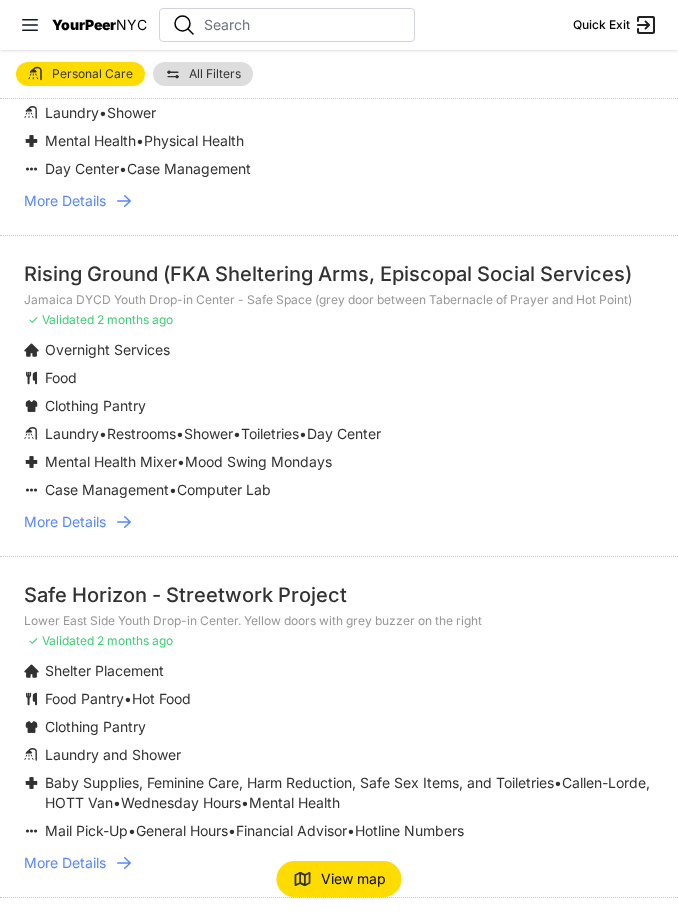 scroll, scrollTop: 811, scrollLeft: 0, axis: vertical 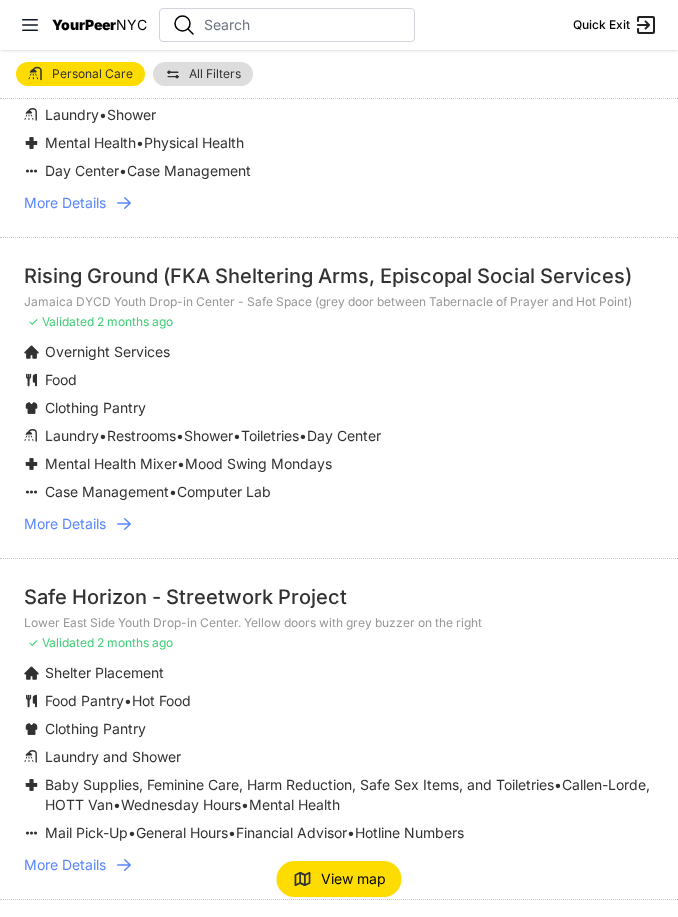 click on "More Details" at bounding box center (65, 524) 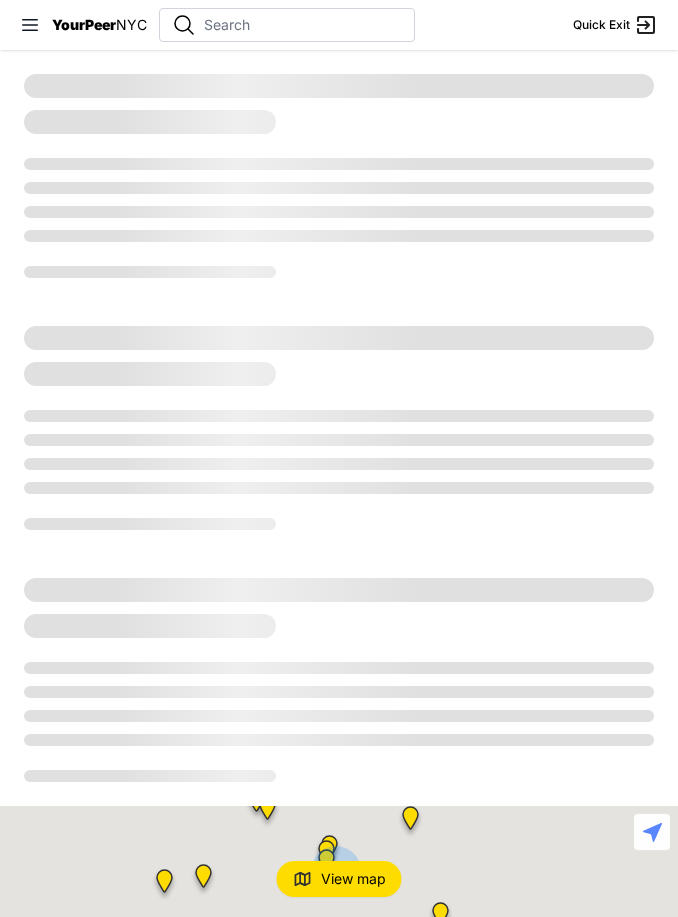 scroll, scrollTop: 0, scrollLeft: 0, axis: both 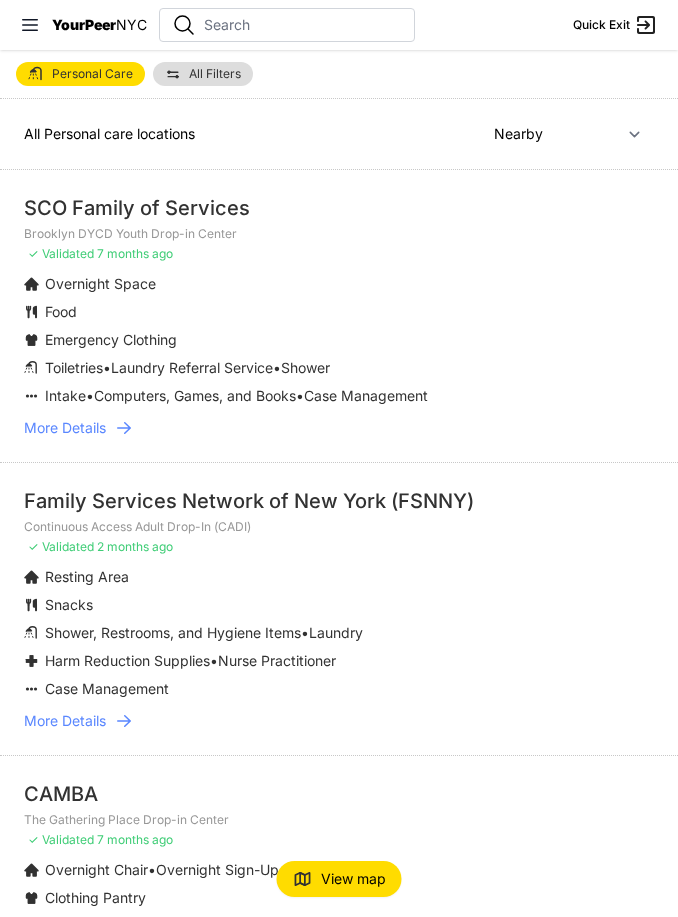 click on "Family Services Network of New York (FSNNY)" at bounding box center [339, 501] 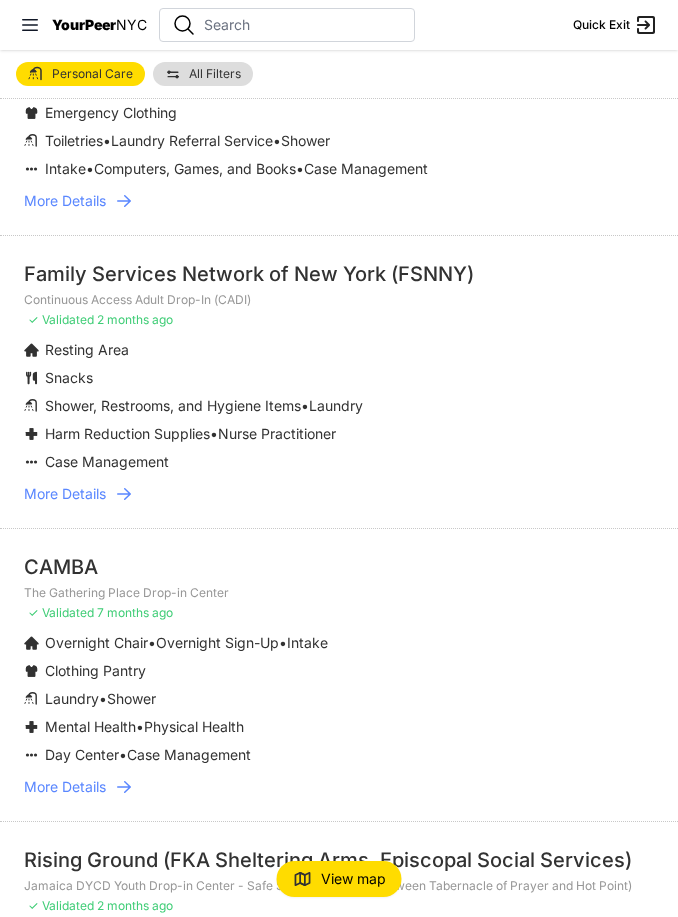 scroll, scrollTop: 228, scrollLeft: 0, axis: vertical 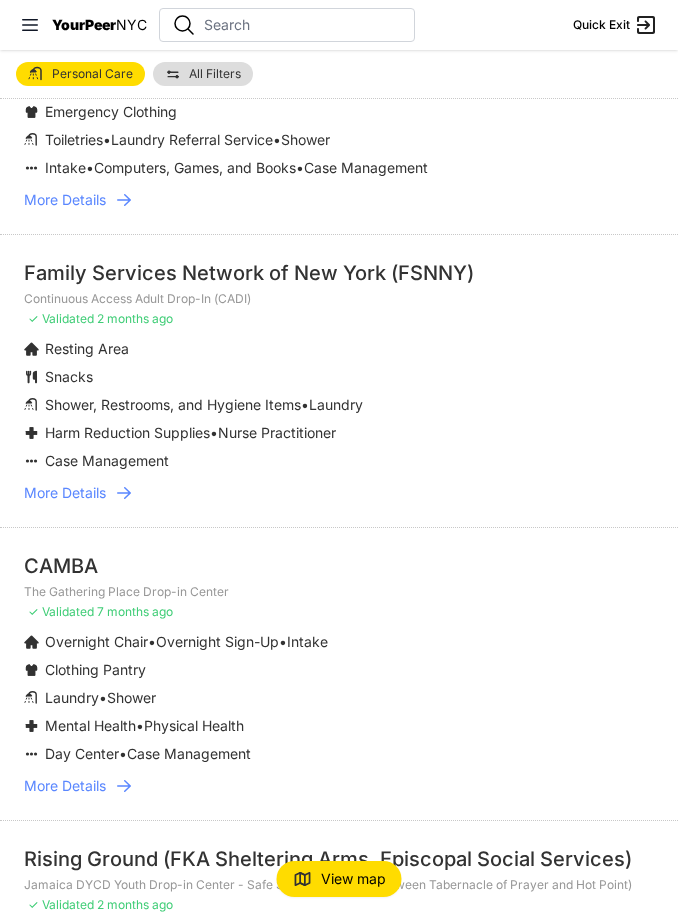 click on "Resting Area Snacks Shower, Restrooms, and Hygiene Items  •  Laundry Harm Reduction Supplies  •  Nurse Practitioner  Case Management" at bounding box center [339, 405] 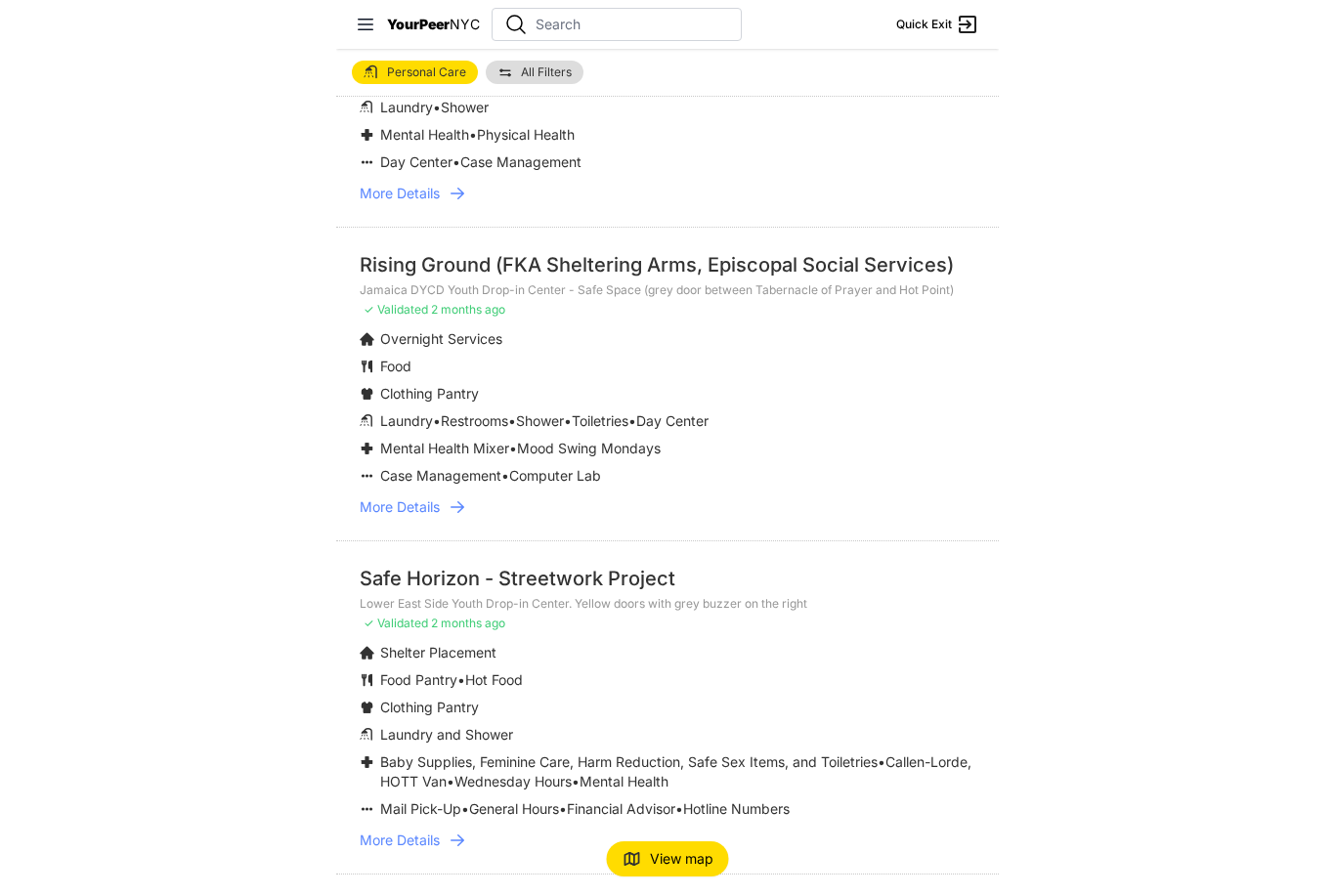 scroll, scrollTop: 799, scrollLeft: 0, axis: vertical 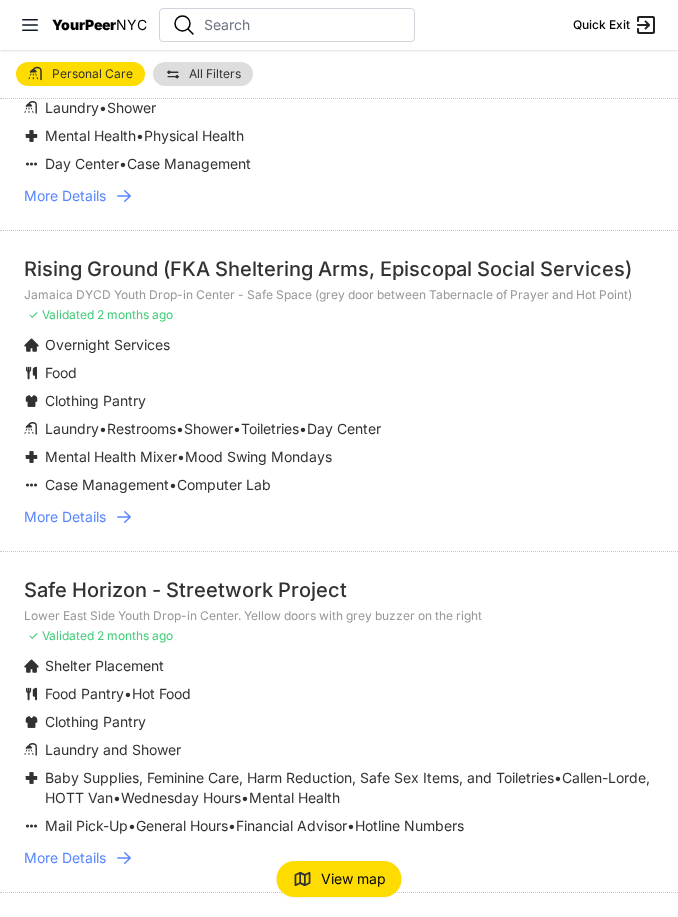 click on "More Details" at bounding box center (65, 517) 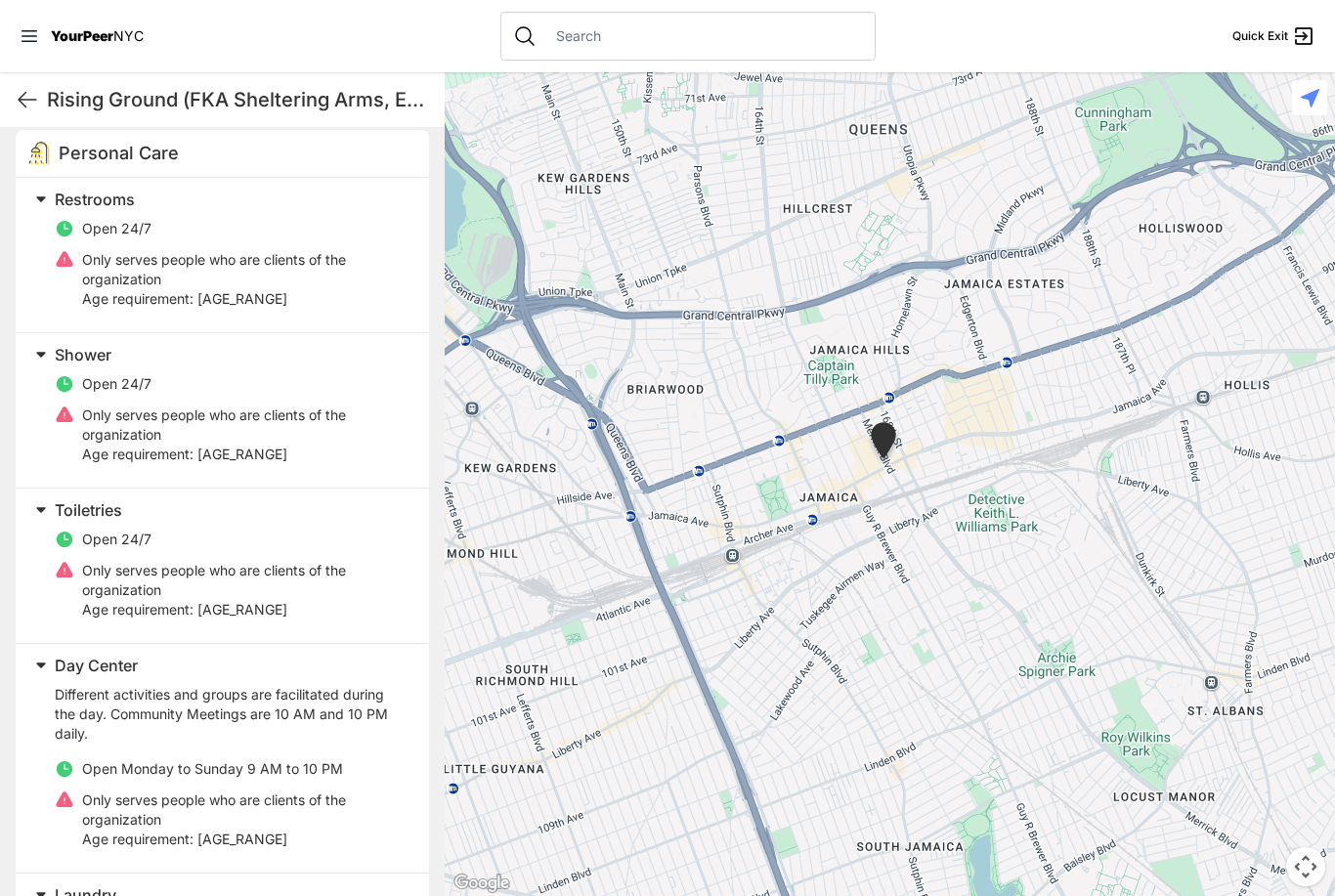 scroll, scrollTop: 643, scrollLeft: 0, axis: vertical 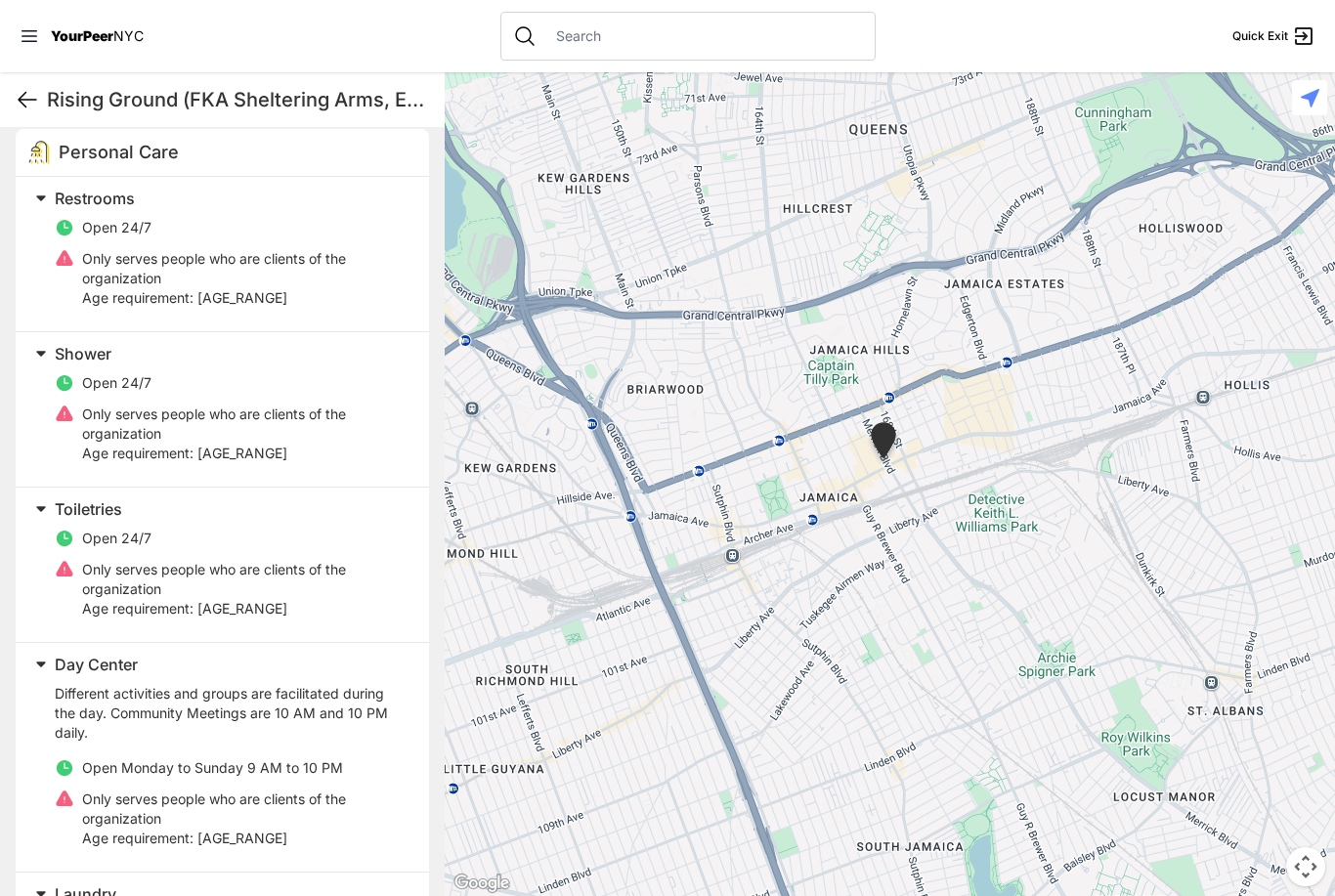 click 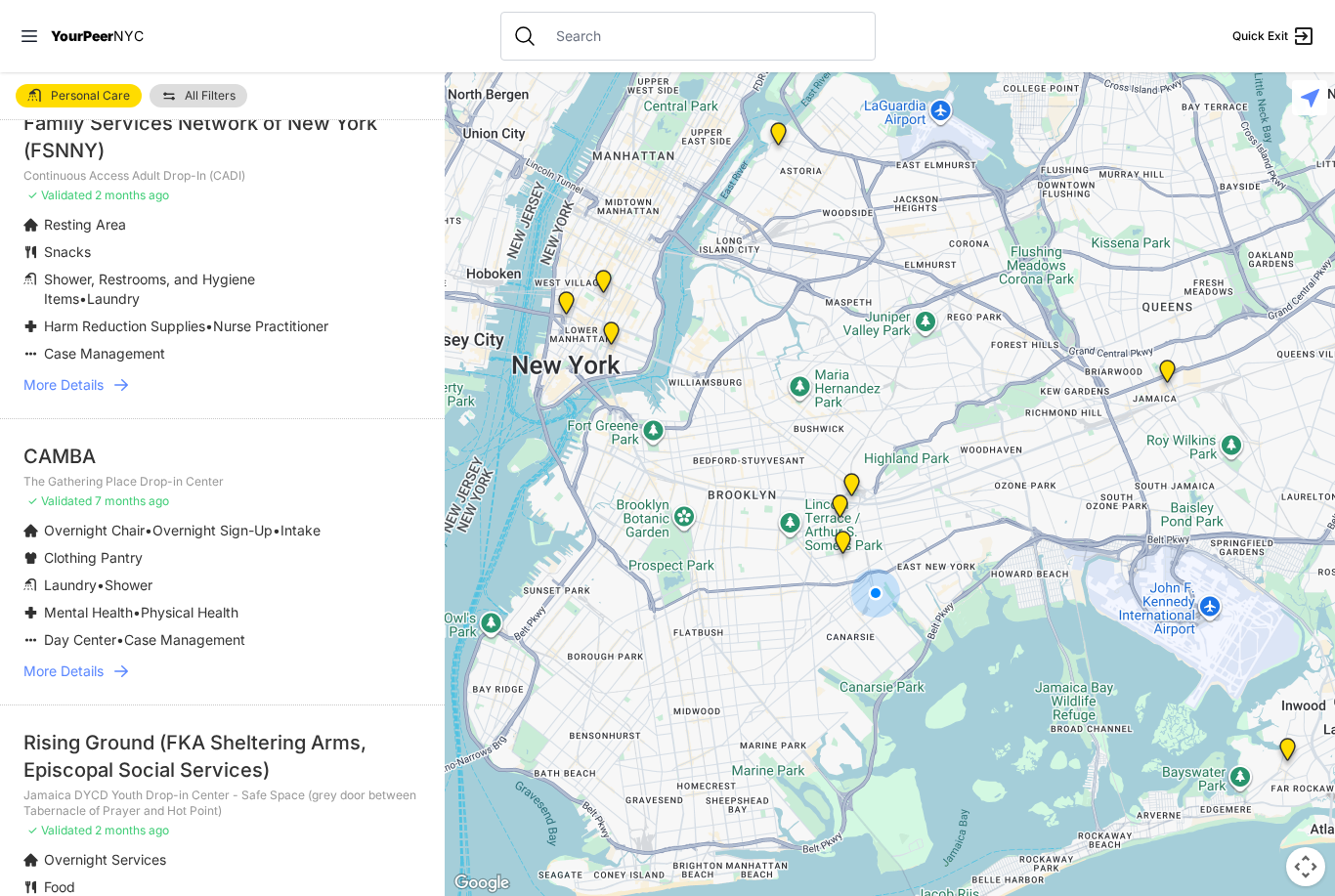 scroll, scrollTop: 422, scrollLeft: 0, axis: vertical 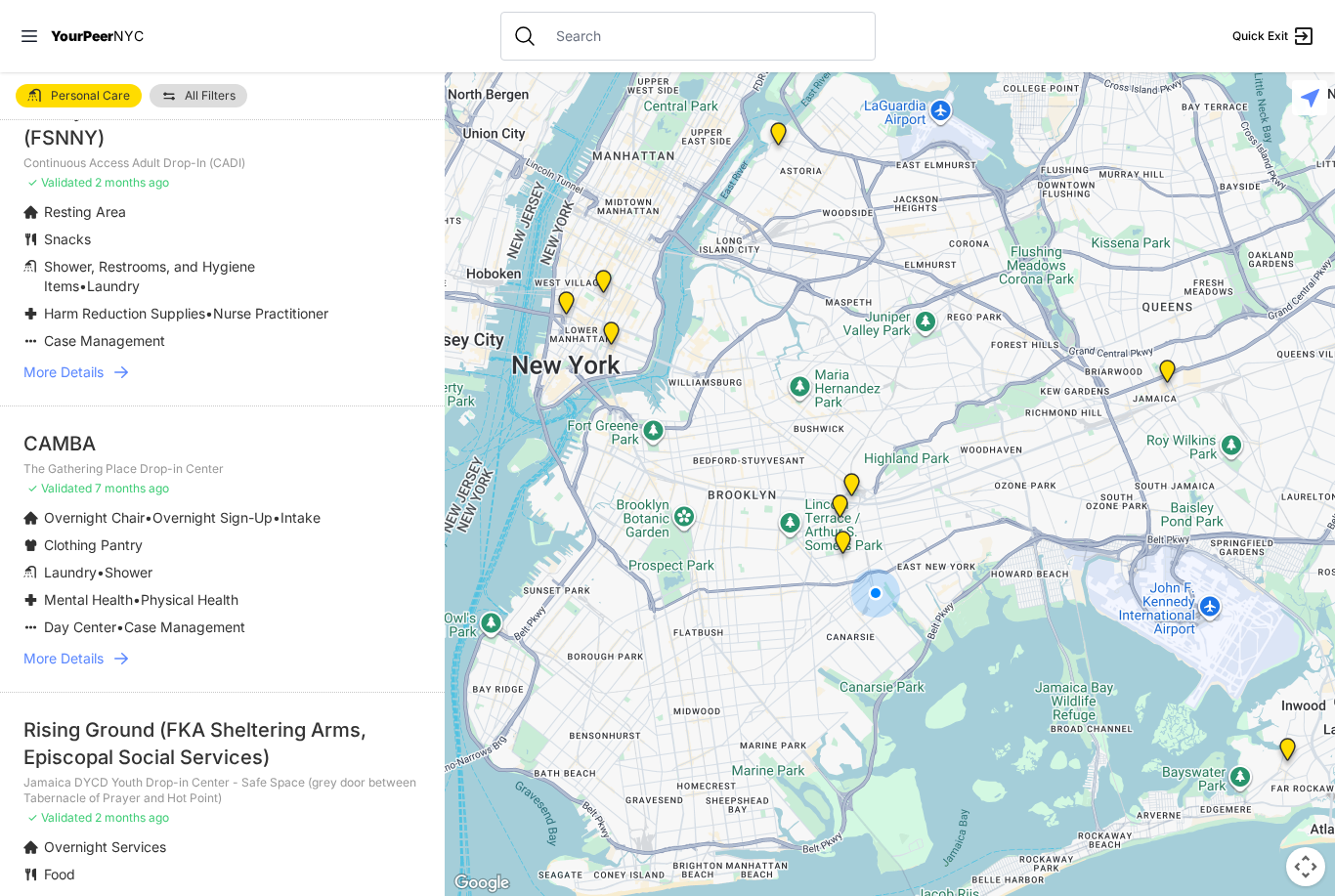 click on "More Details" at bounding box center (64, 372) 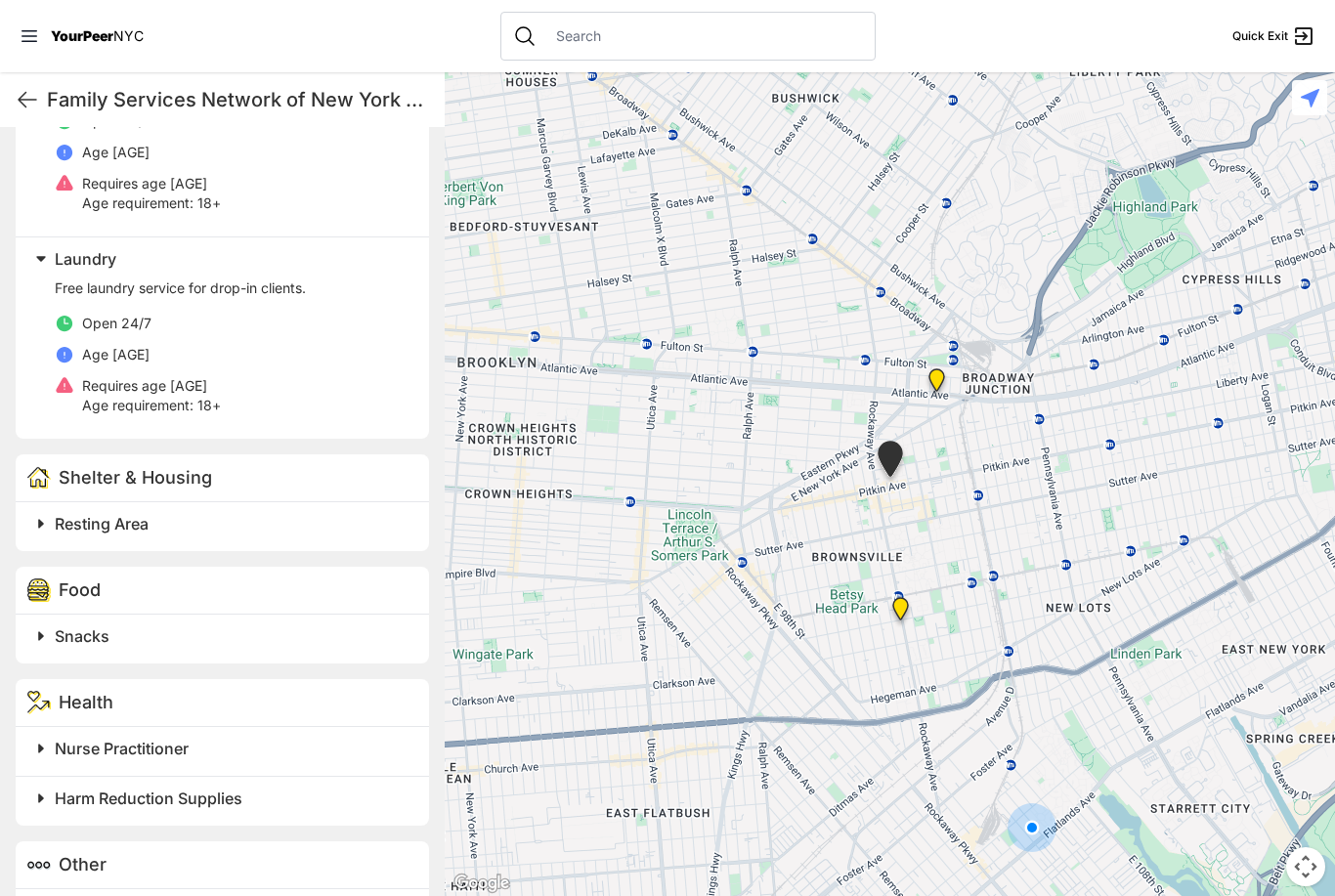 scroll, scrollTop: 788, scrollLeft: 0, axis: vertical 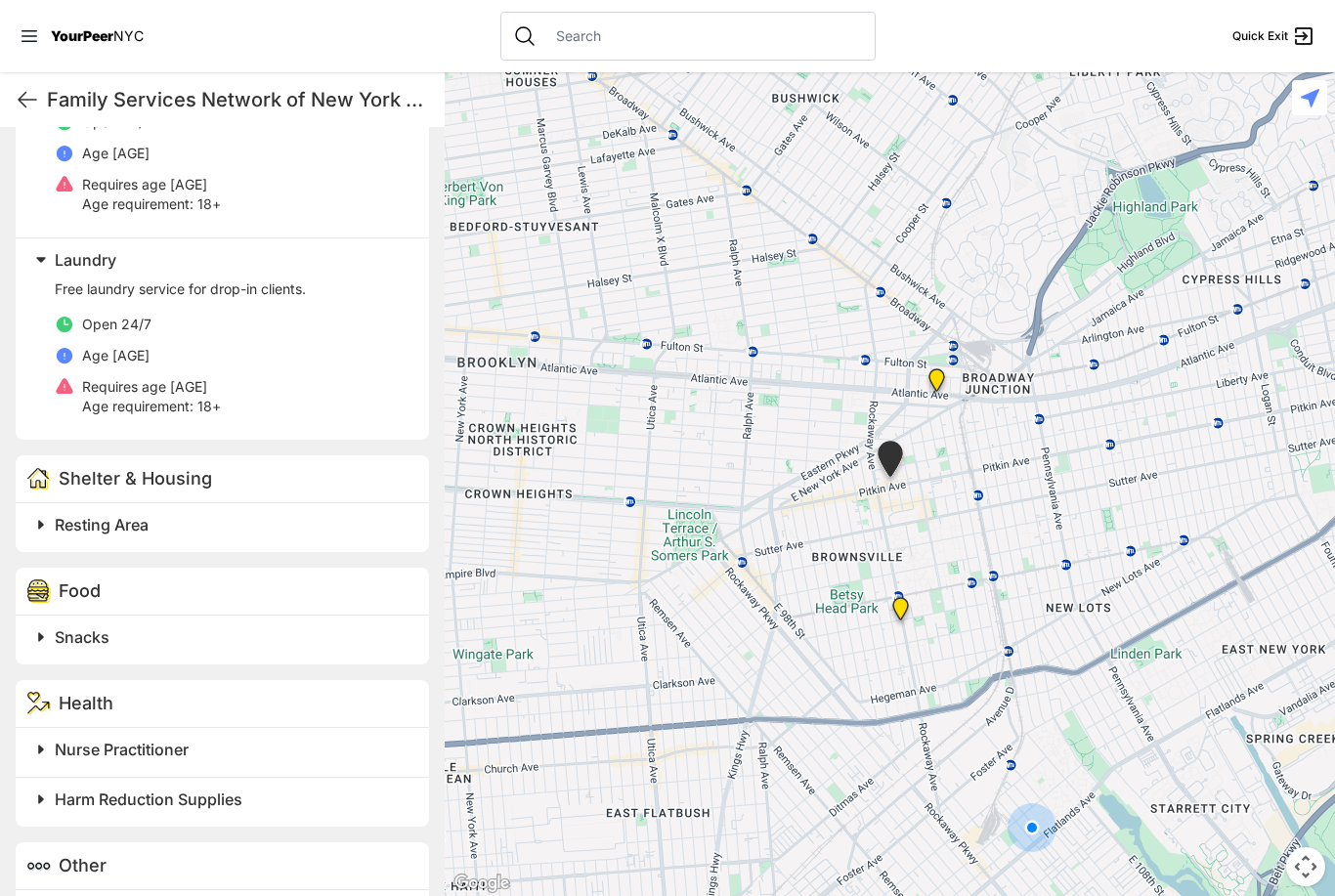 click at bounding box center [41, 525] 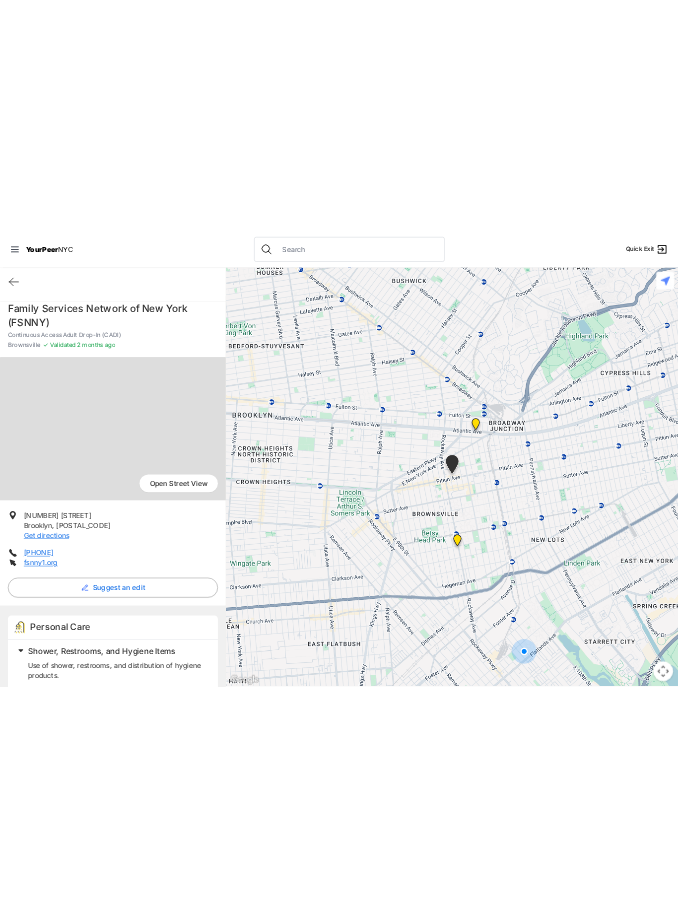 scroll, scrollTop: 0, scrollLeft: 0, axis: both 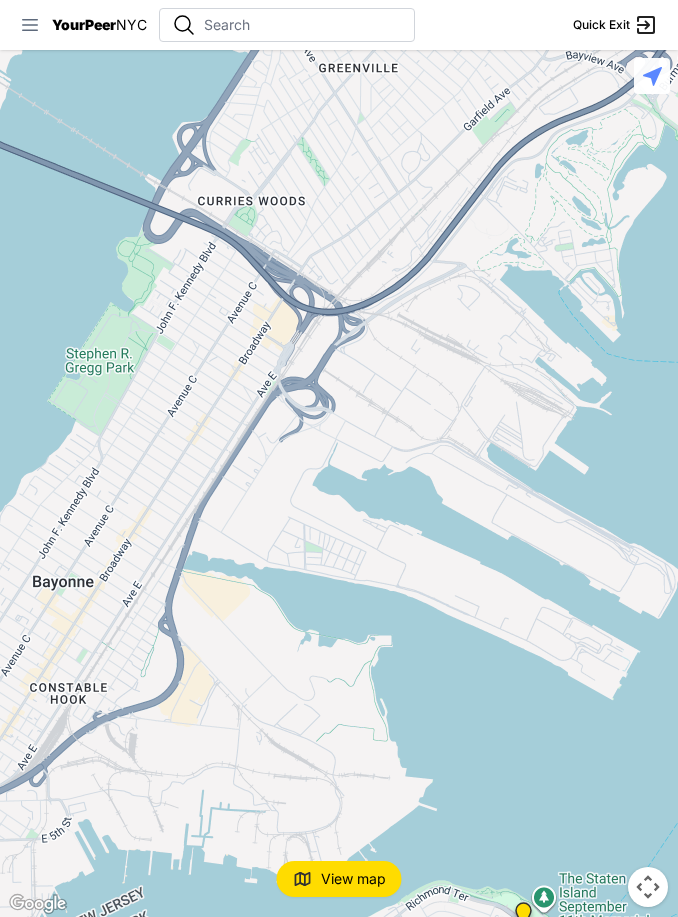 click 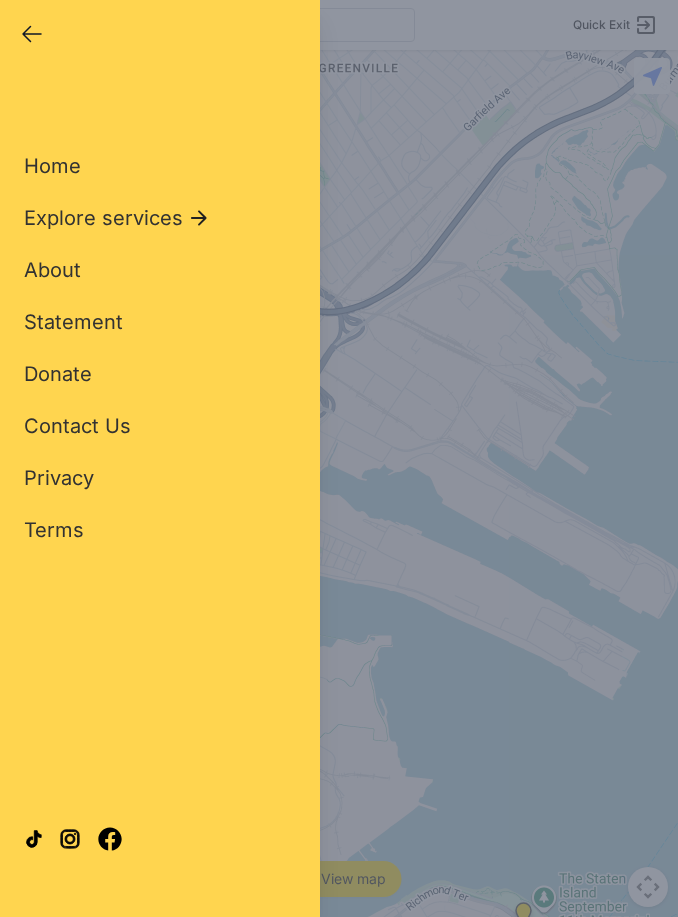 click 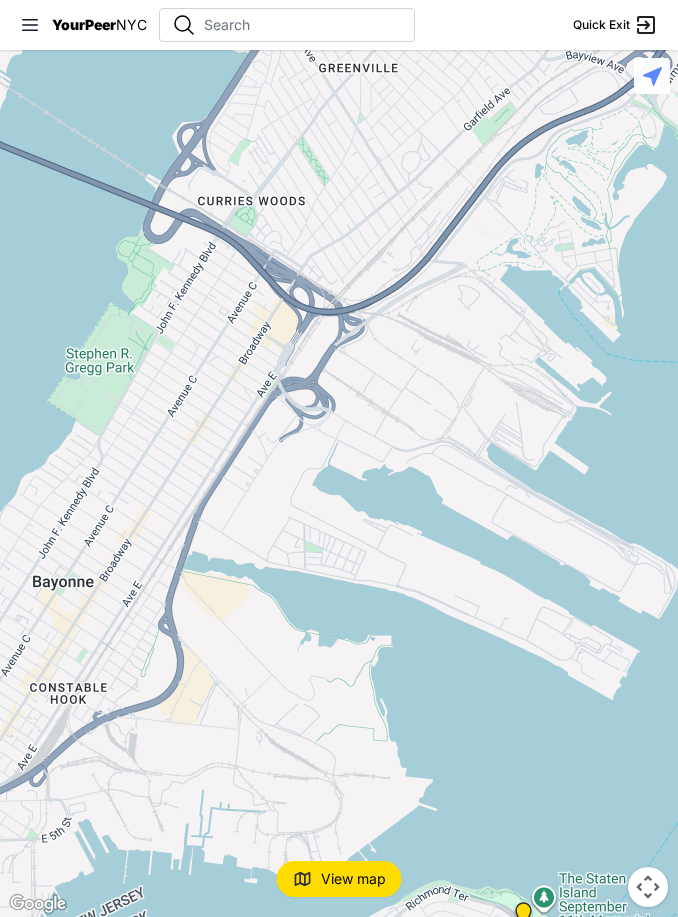 click on "Quick Exit" at bounding box center [615, 25] 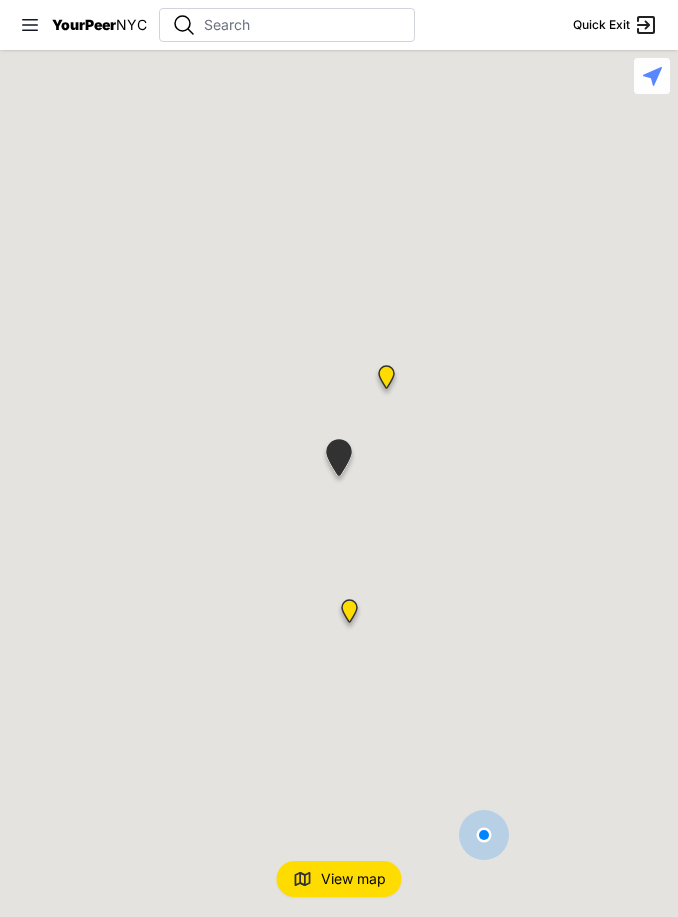 scroll, scrollTop: 0, scrollLeft: 0, axis: both 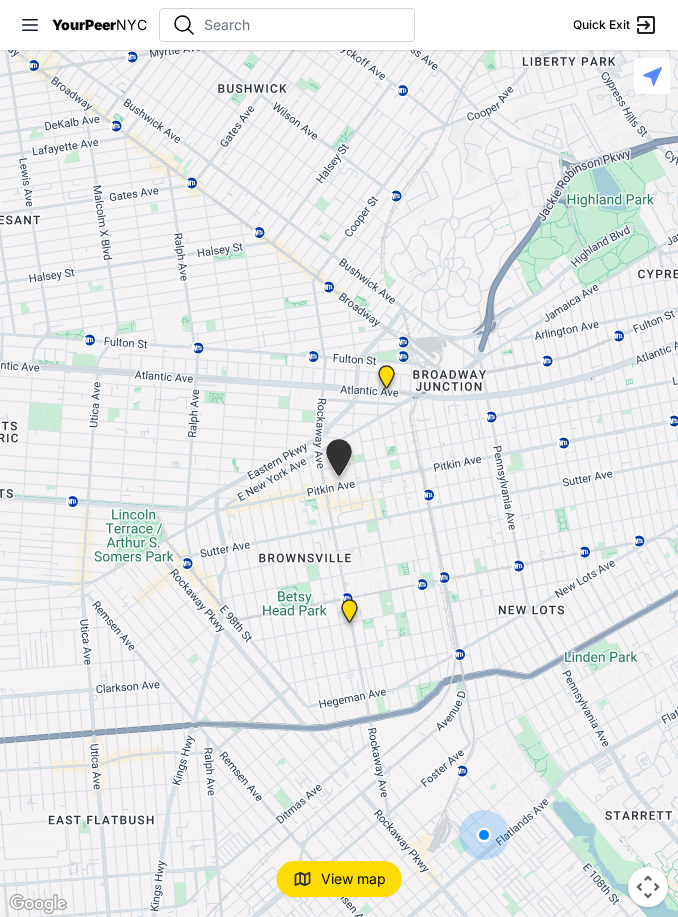 click on "View map" at bounding box center [339, 879] 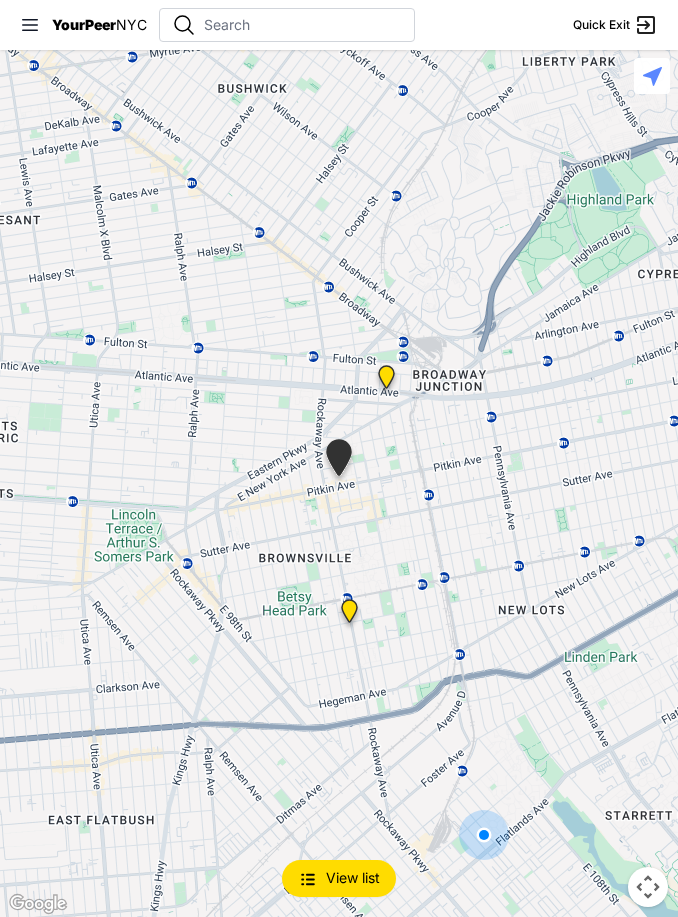 click on "View list" at bounding box center [353, 877] 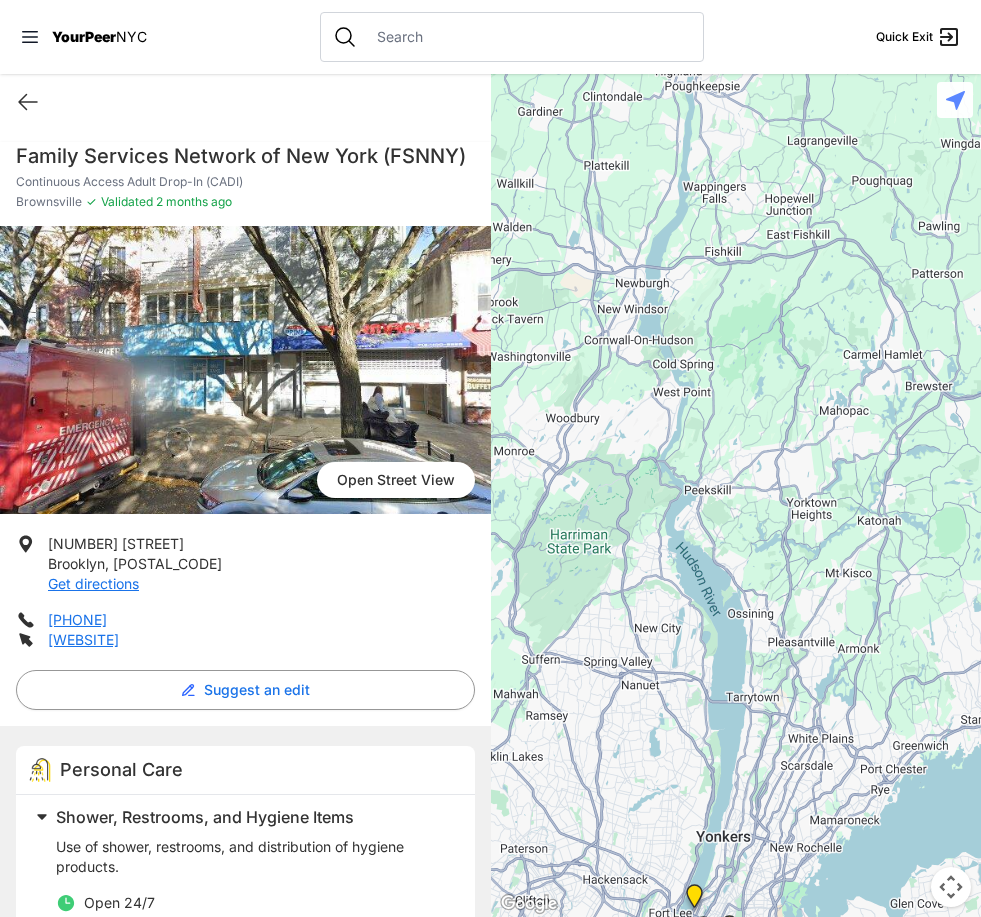 scroll, scrollTop: 0, scrollLeft: 0, axis: both 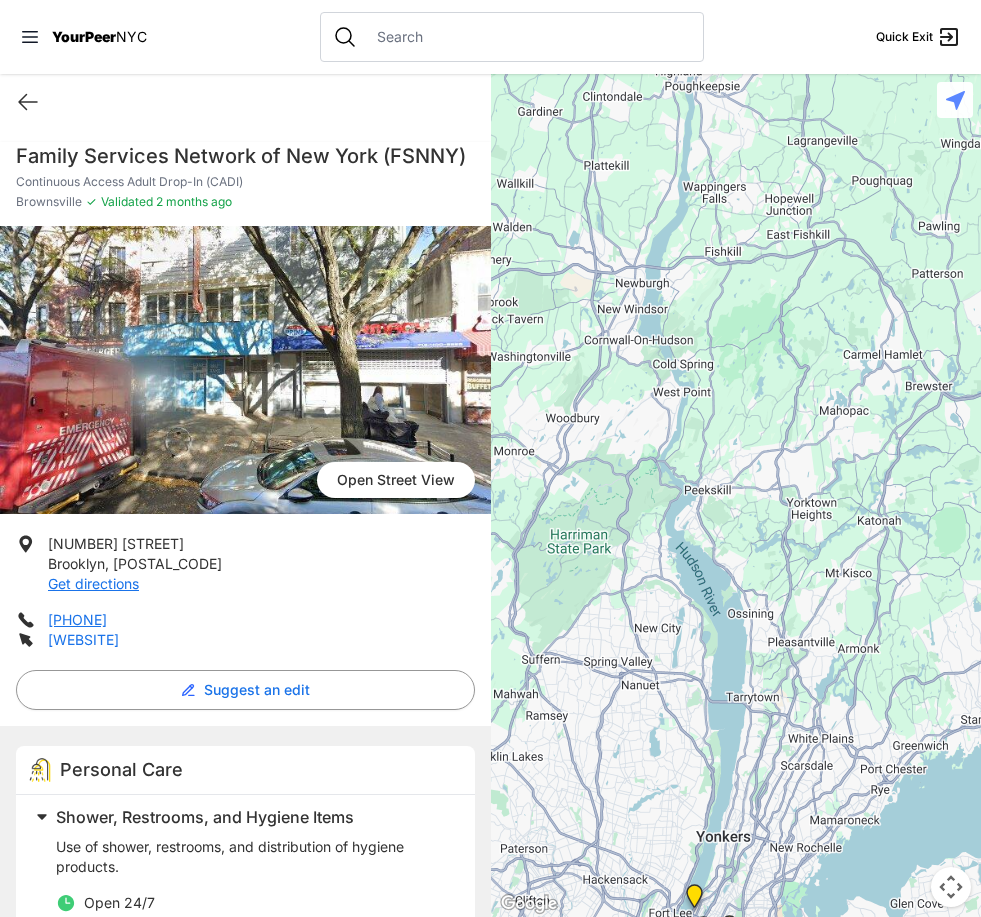 click on "[WEBSITE]" at bounding box center [83, 639] 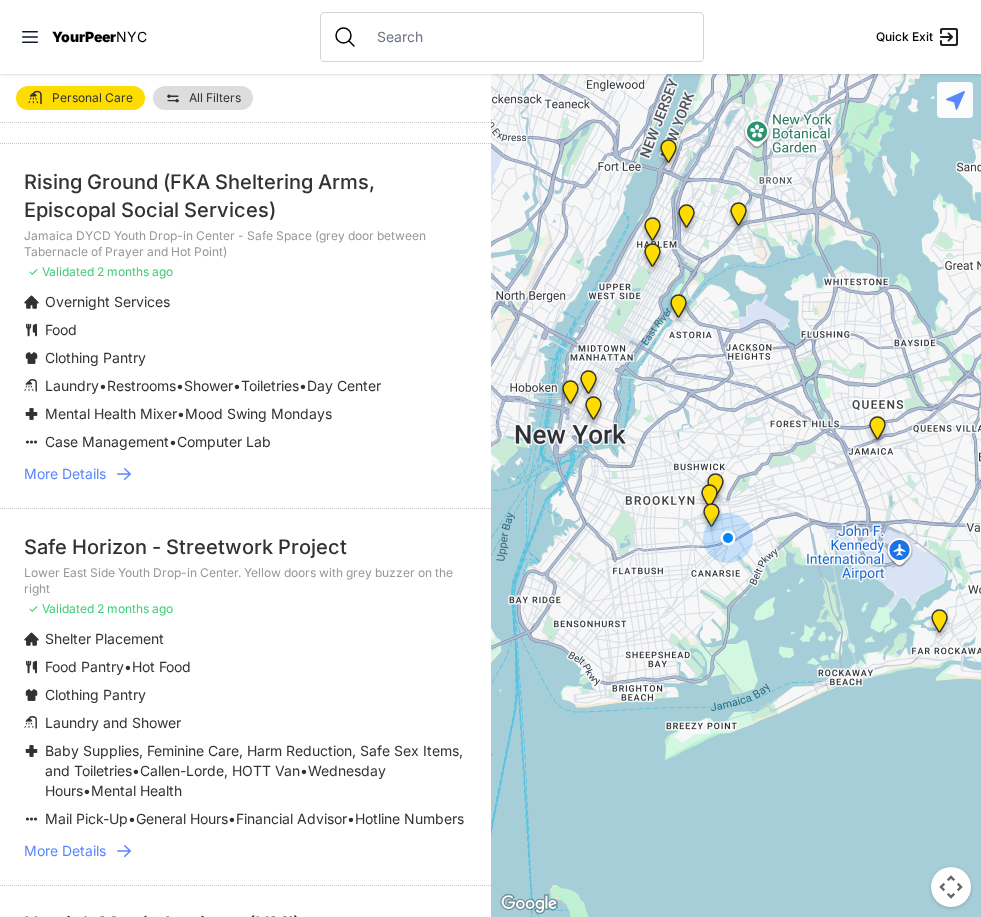 scroll, scrollTop: 960, scrollLeft: 0, axis: vertical 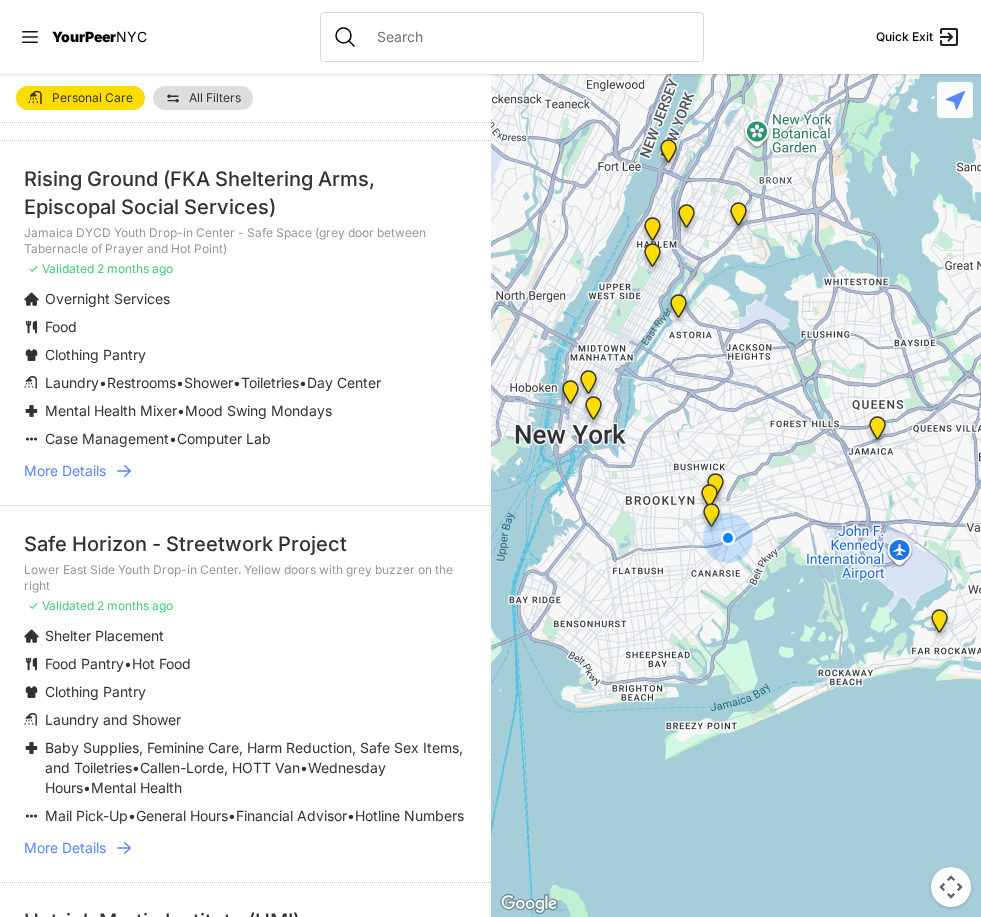 click on "More Details" at bounding box center (65, 471) 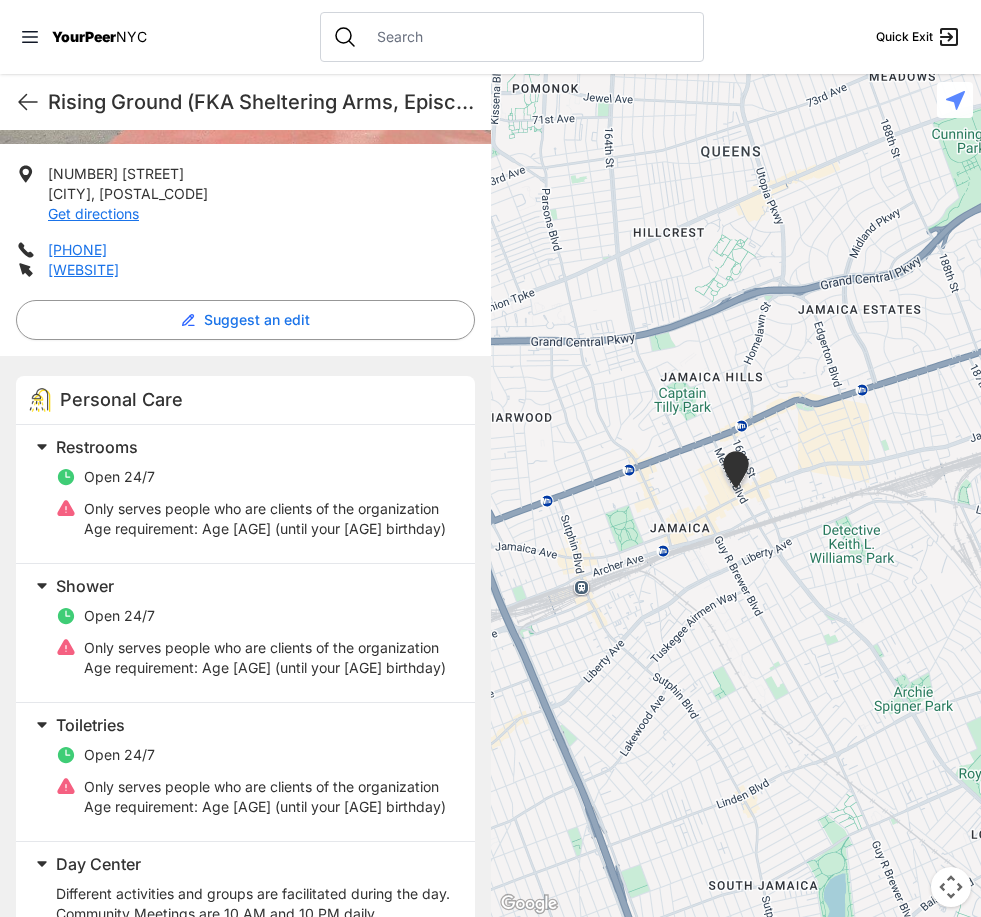 scroll, scrollTop: 415, scrollLeft: 0, axis: vertical 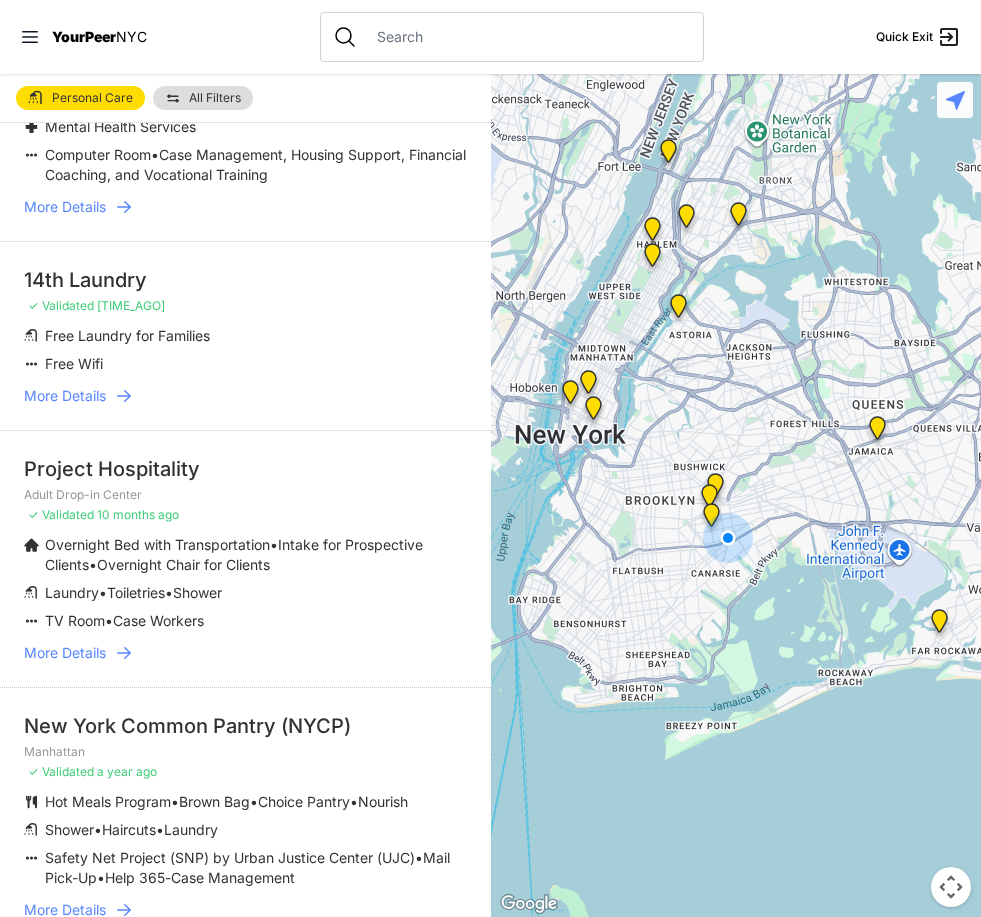 click on "More Details" at bounding box center (65, 653) 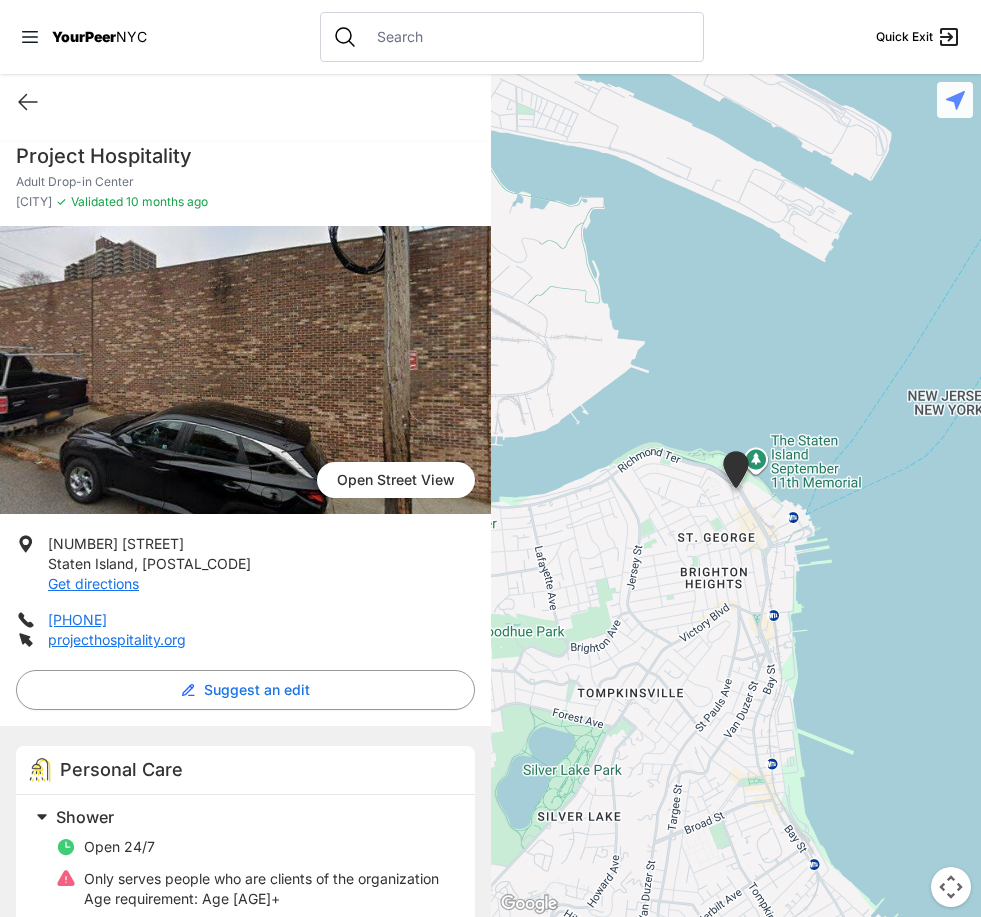 scroll, scrollTop: 0, scrollLeft: 0, axis: both 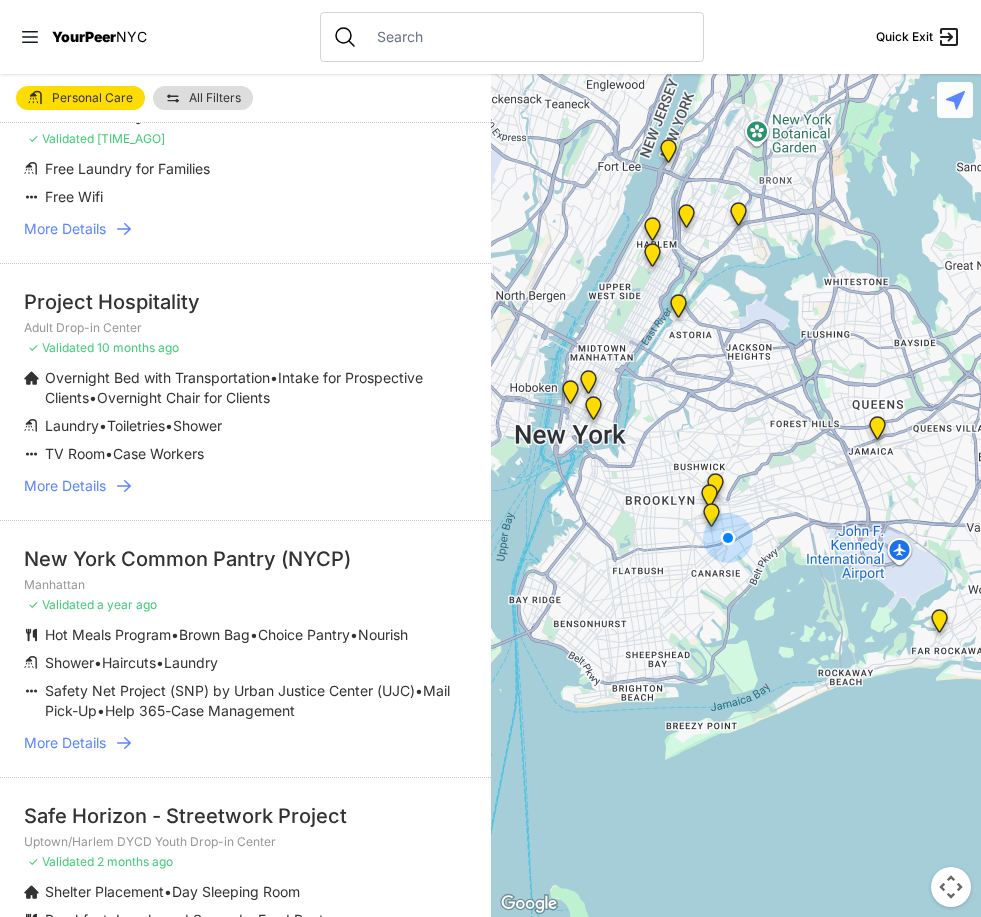 click on "14th Laundry ✓ Validated [TIME_AGO] Free Laundry for Families Free Wifi More Details" at bounding box center (245, 168) 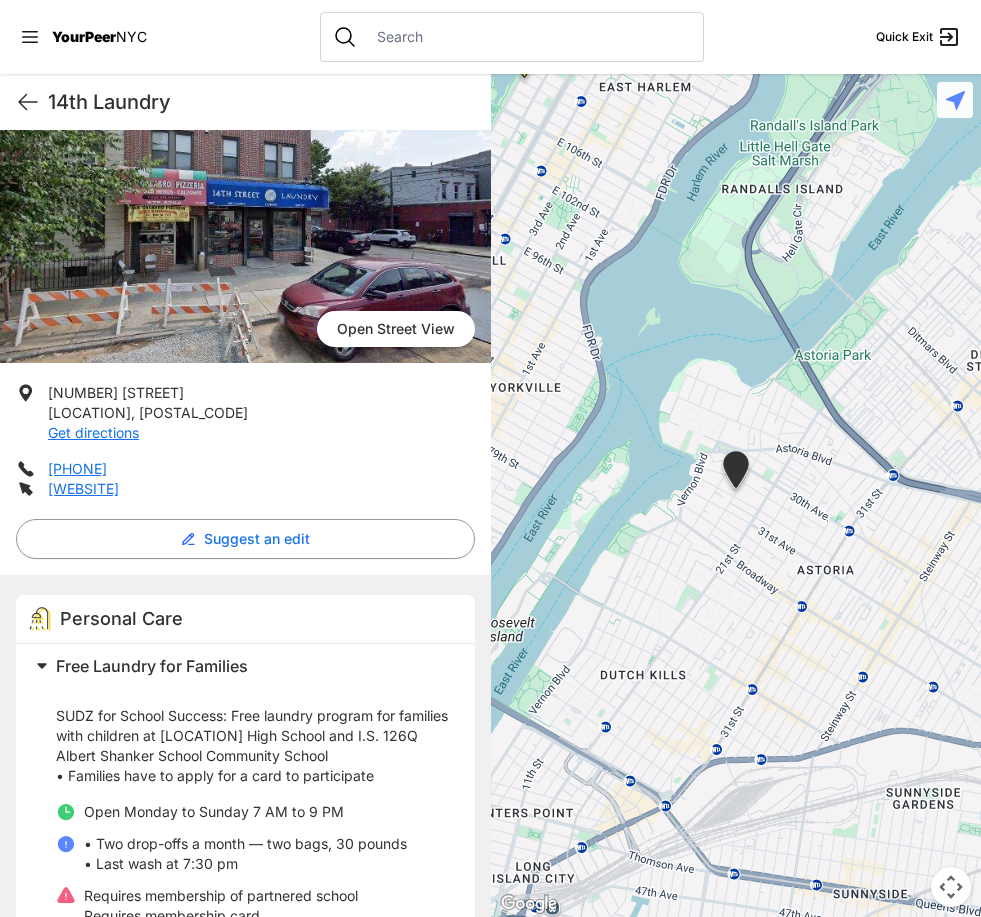 scroll, scrollTop: 127, scrollLeft: 0, axis: vertical 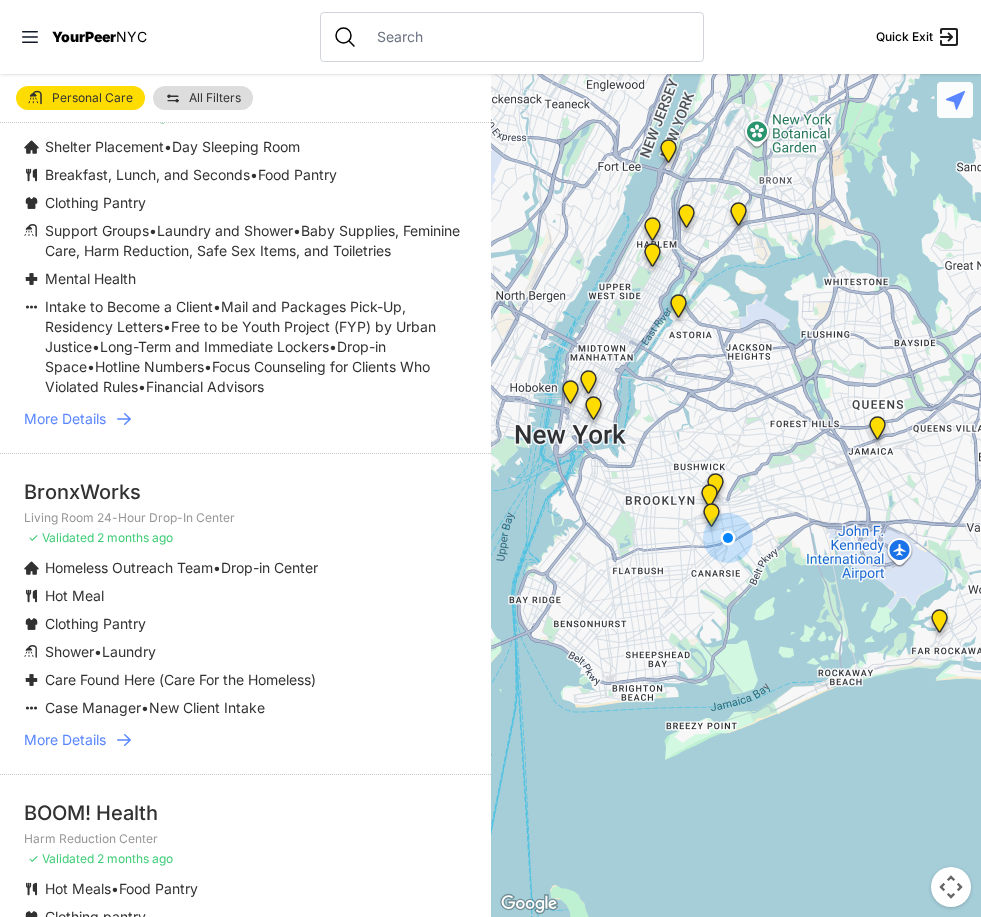 click on "More Details" at bounding box center [65, 740] 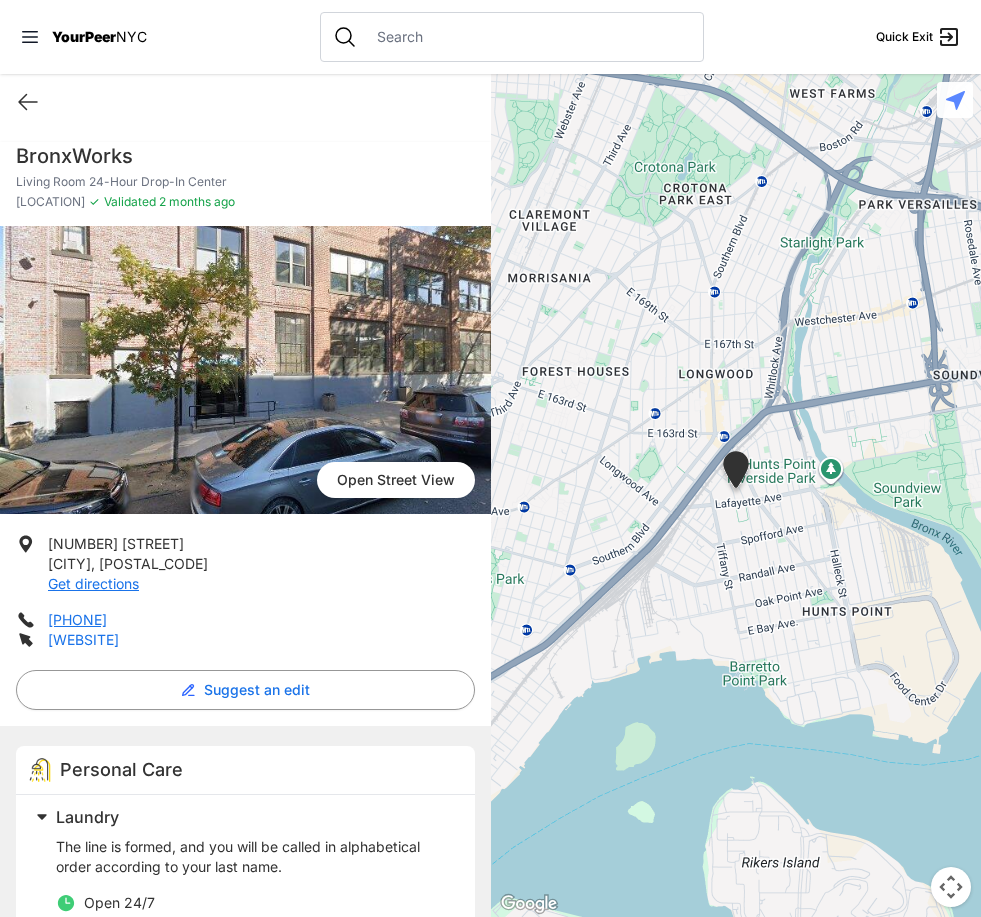 click on "[WEBSITE]" at bounding box center (83, 639) 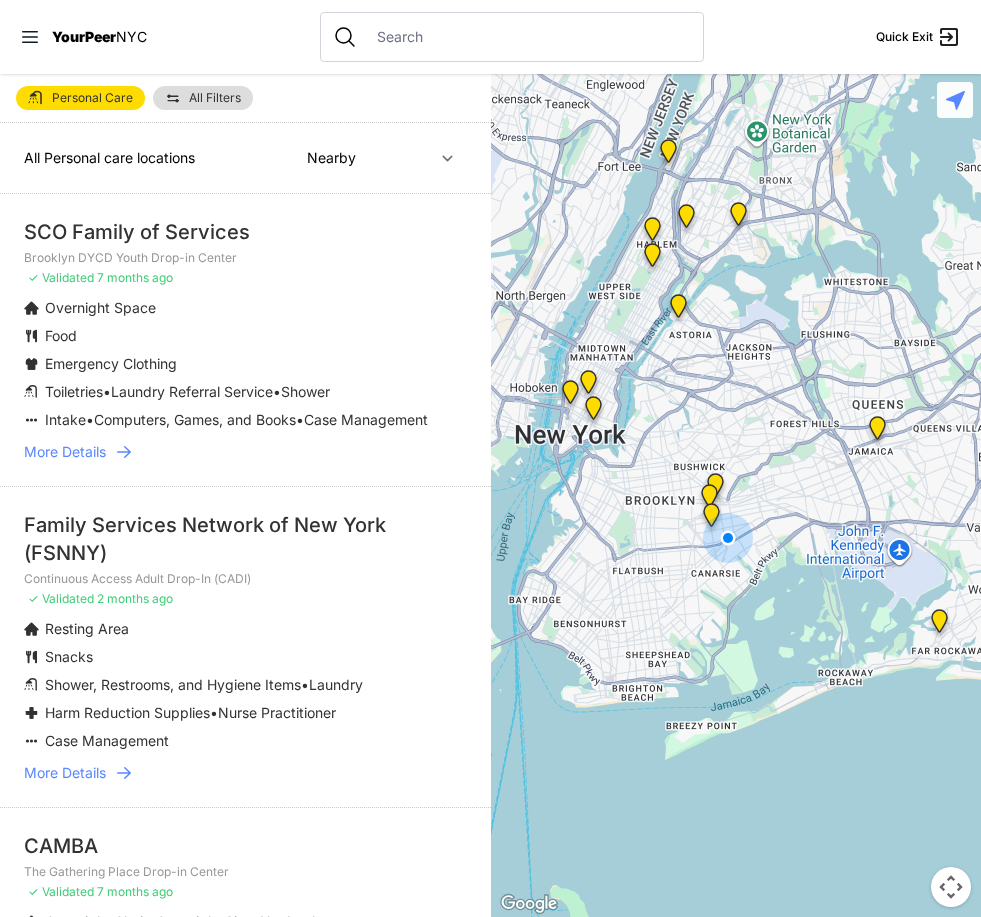 select on "recentlyUpdated" 